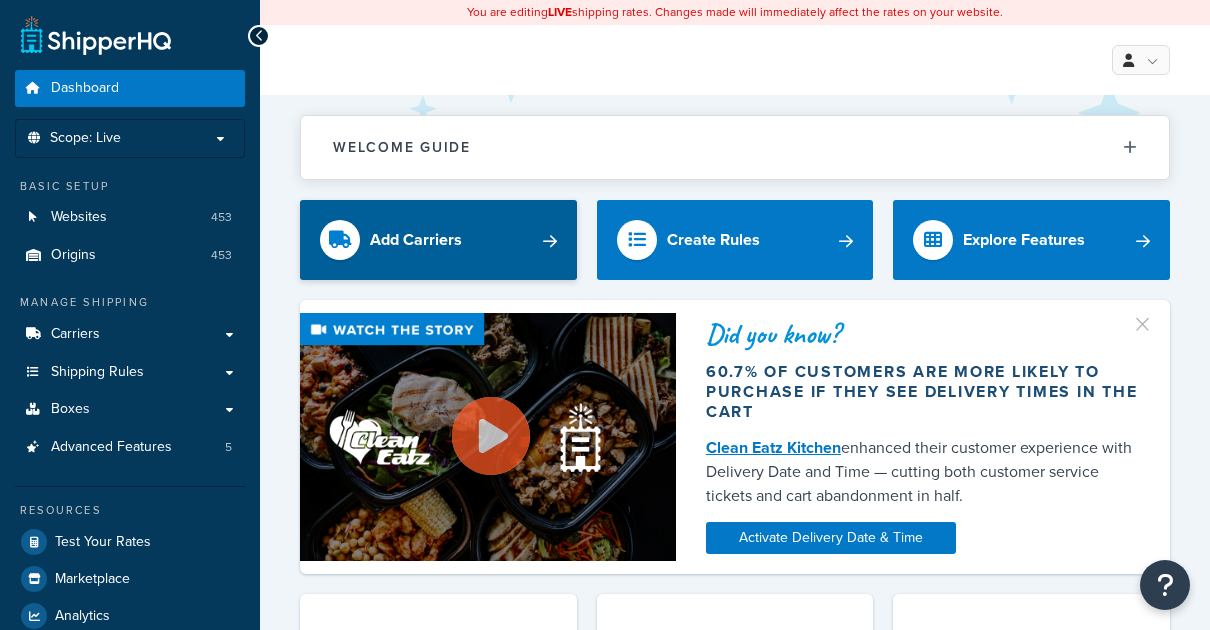 scroll, scrollTop: 0, scrollLeft: 0, axis: both 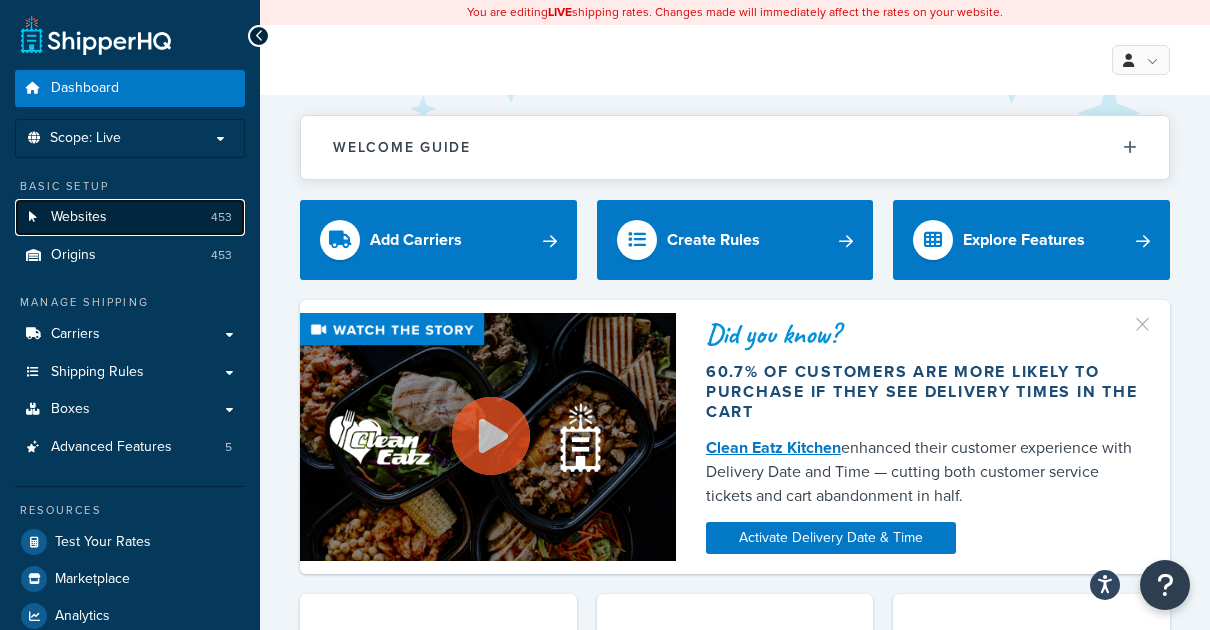 click on "Websites" at bounding box center (79, 217) 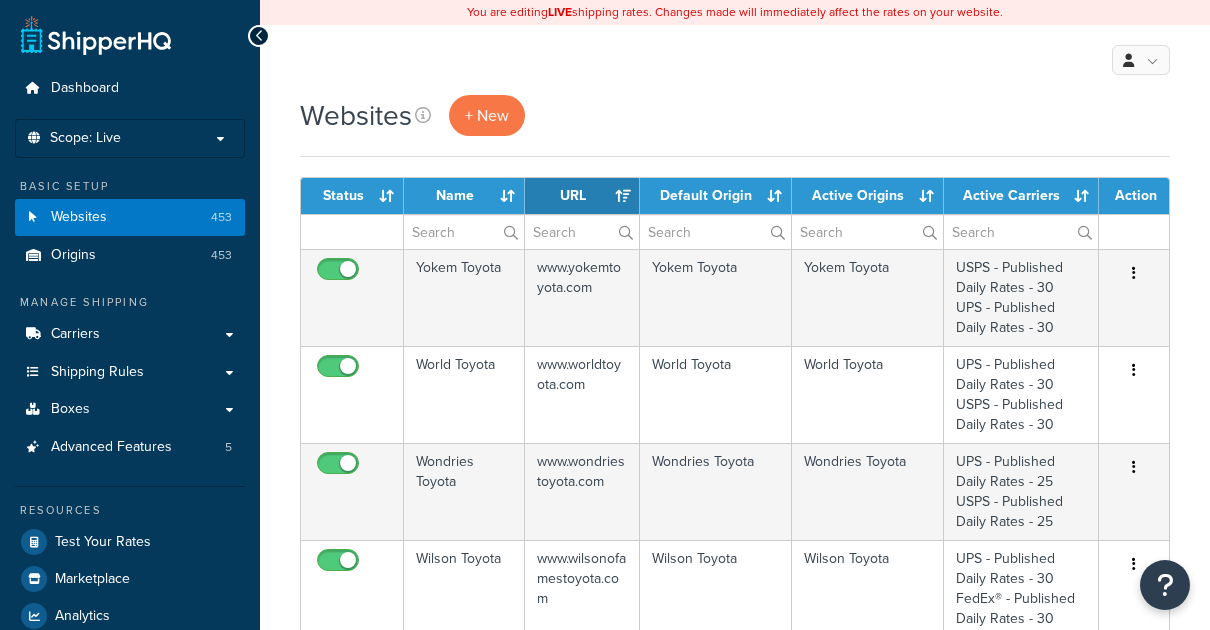 select on "15" 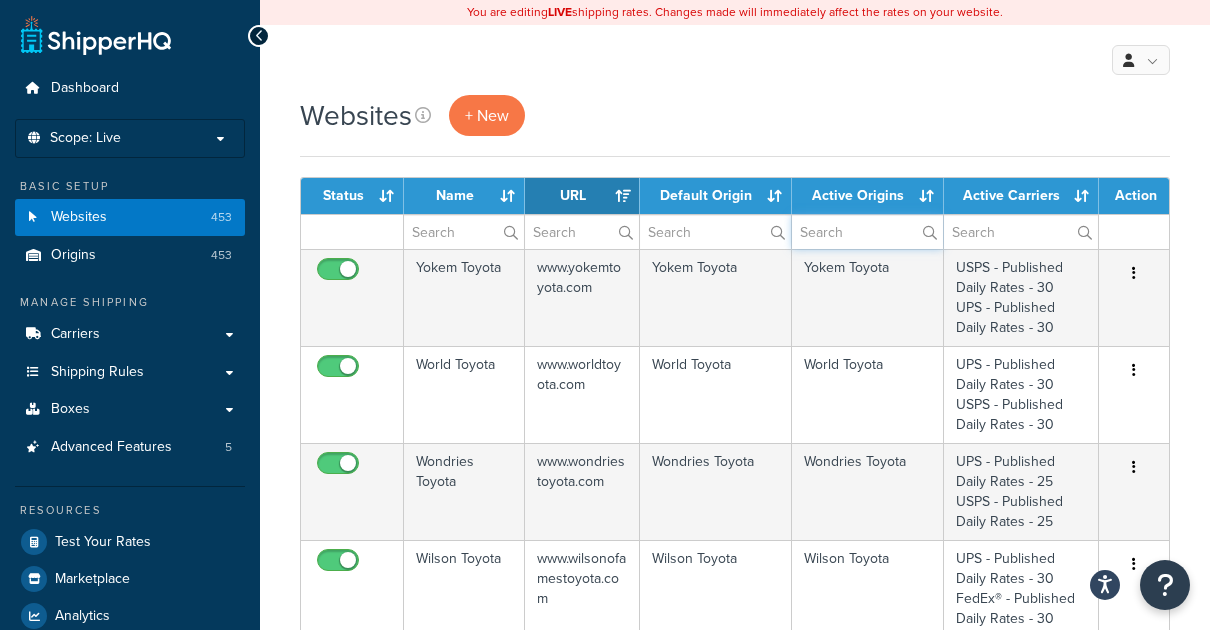 click at bounding box center (867, 232) 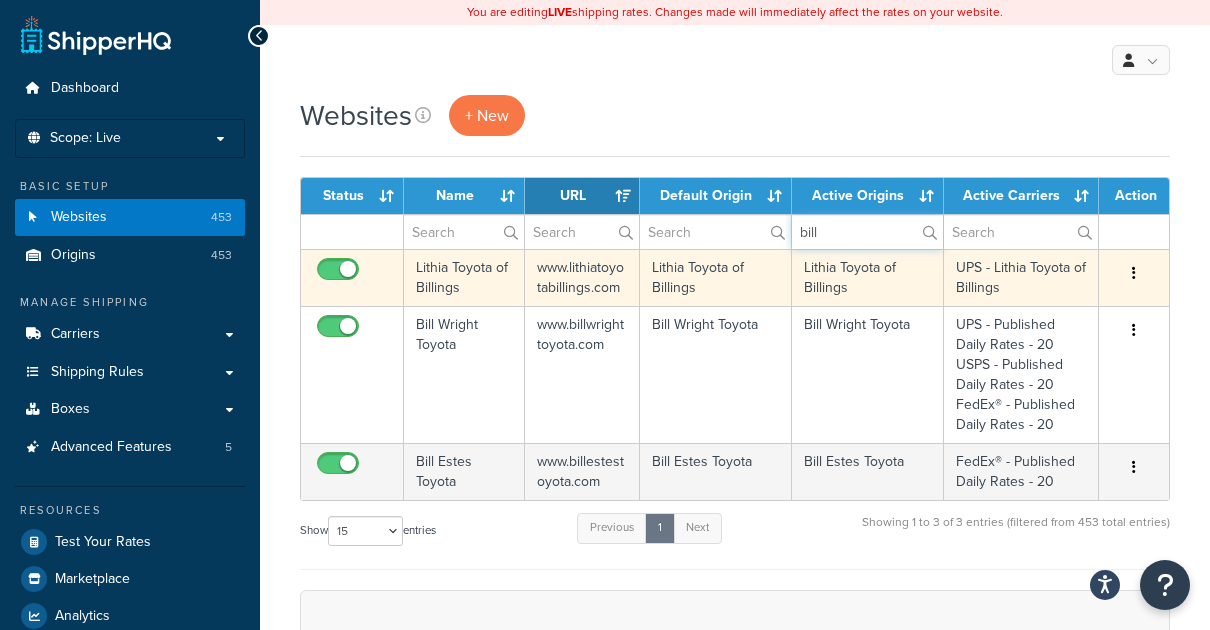 type on "bill" 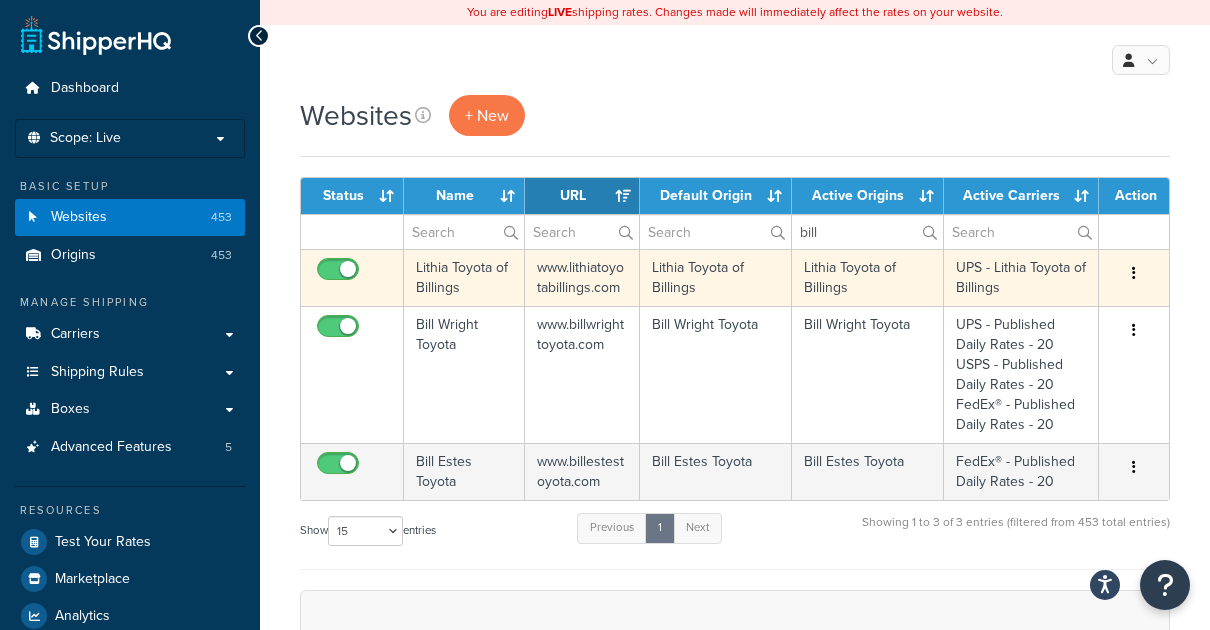 click on "UPS - Lithia Toyota of Billings" at bounding box center (1021, 277) 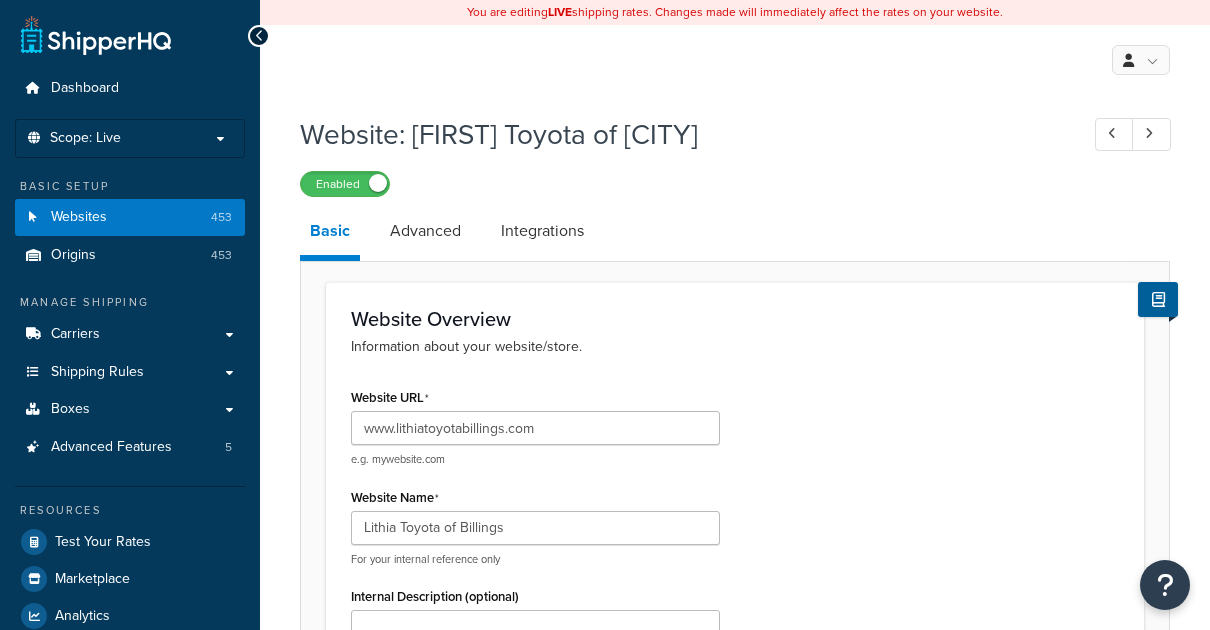select on "108103" 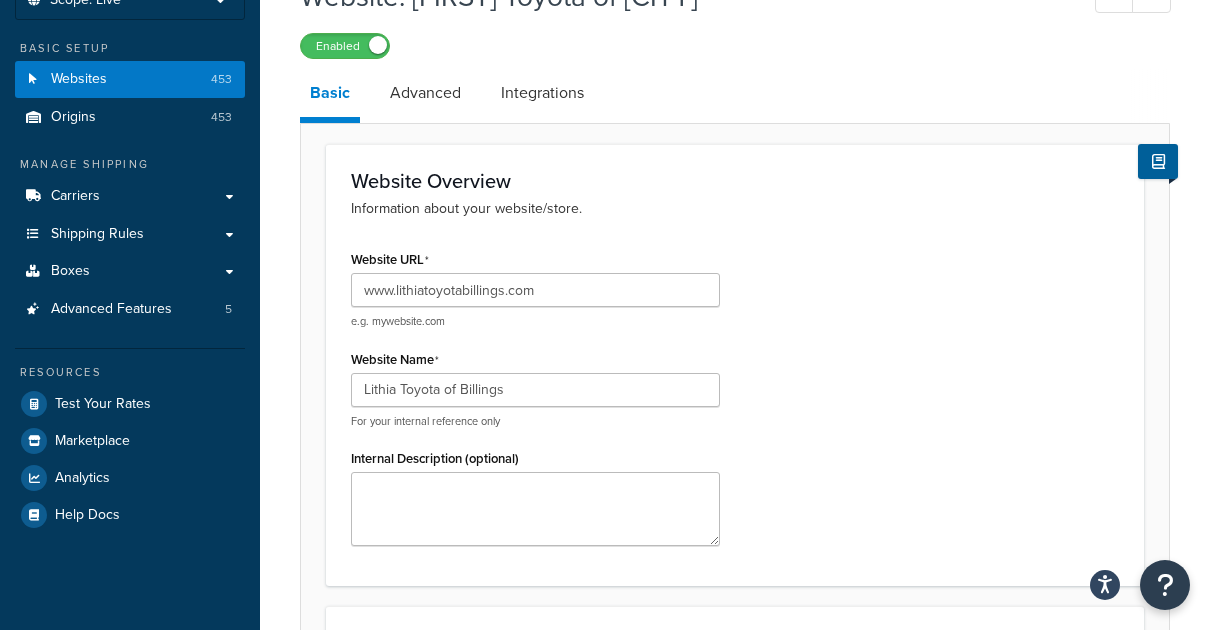 scroll, scrollTop: 2, scrollLeft: 0, axis: vertical 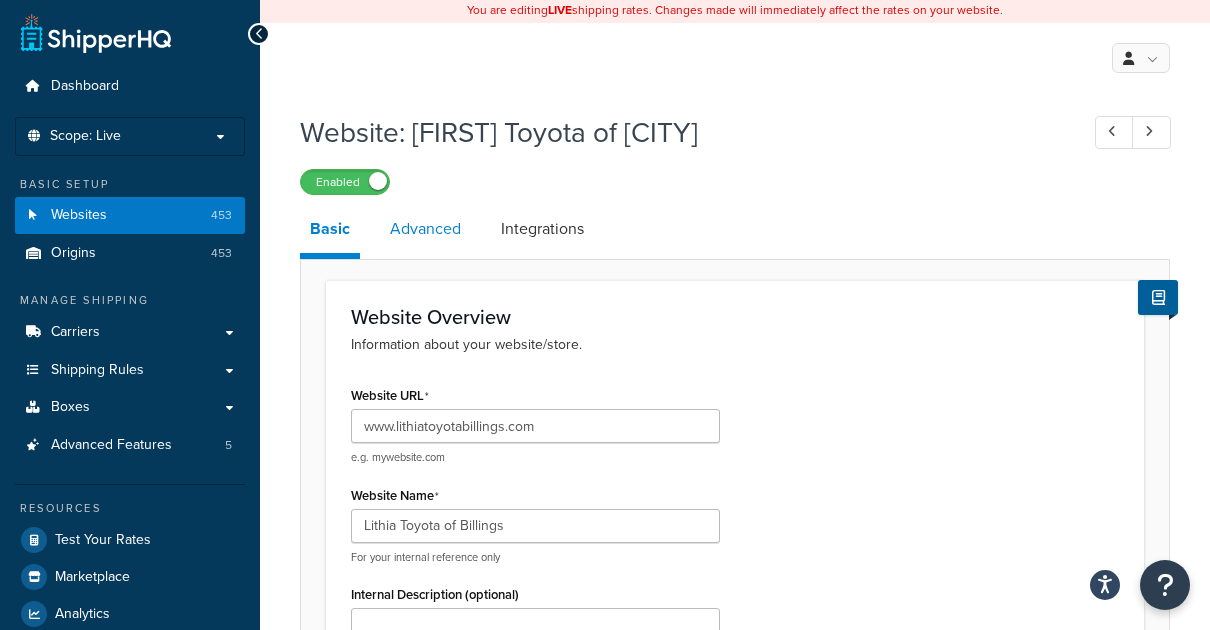 click on "Advanced" at bounding box center (425, 229) 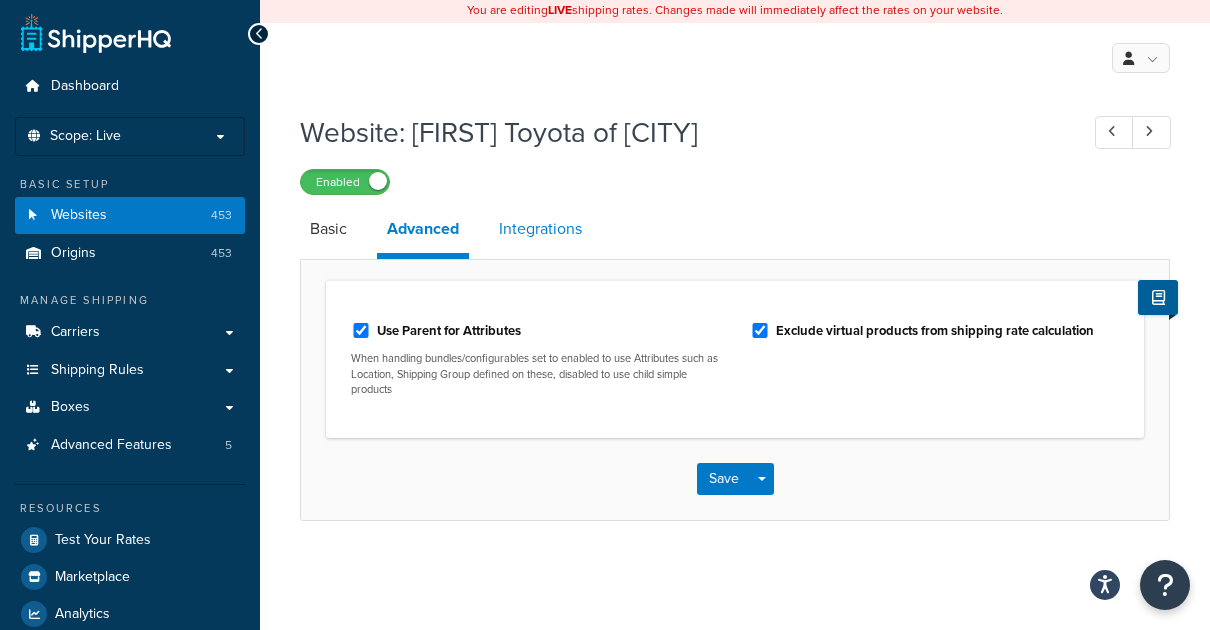 click on "Integrations" at bounding box center [540, 229] 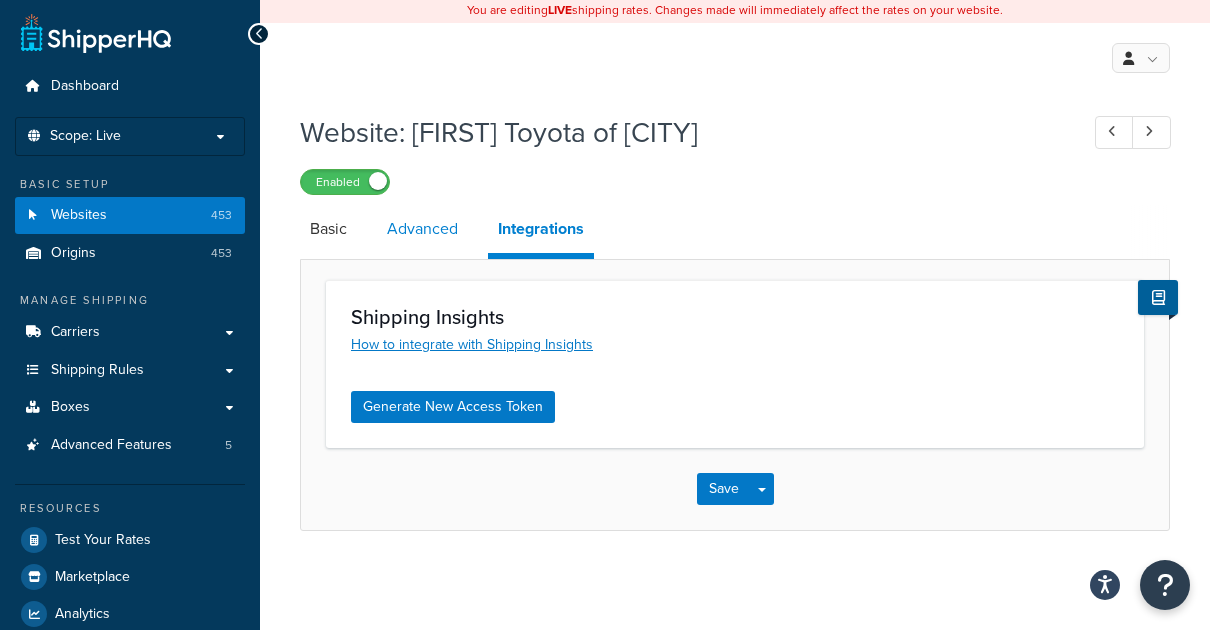 click on "Advanced" at bounding box center (422, 229) 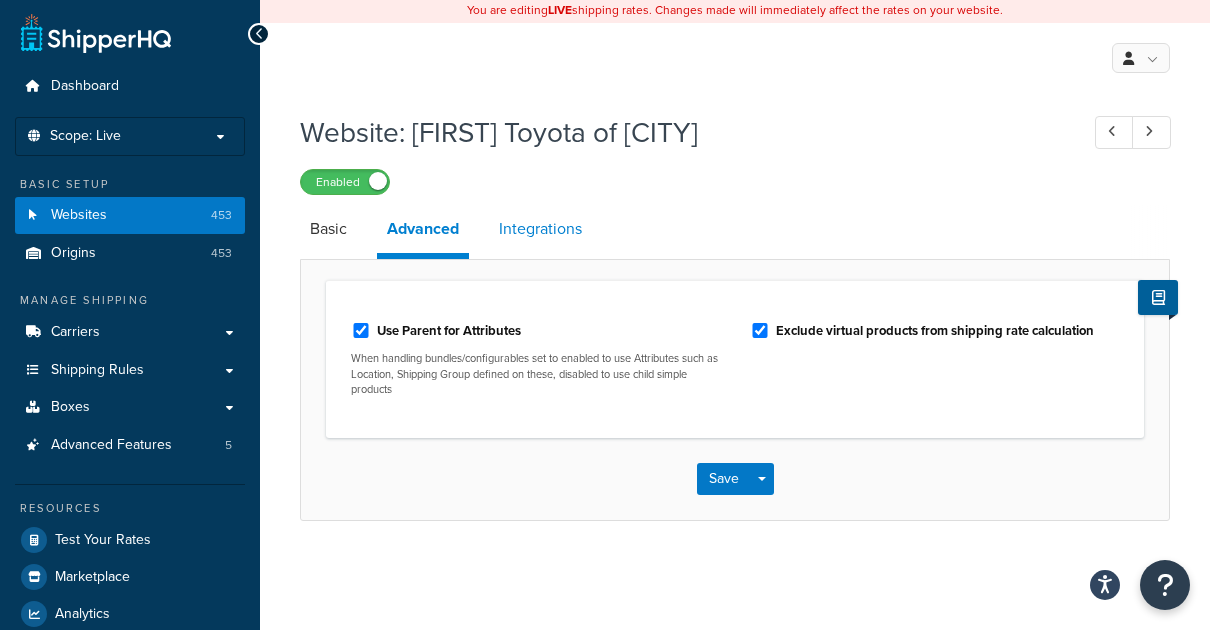 click on "Integrations" at bounding box center [540, 229] 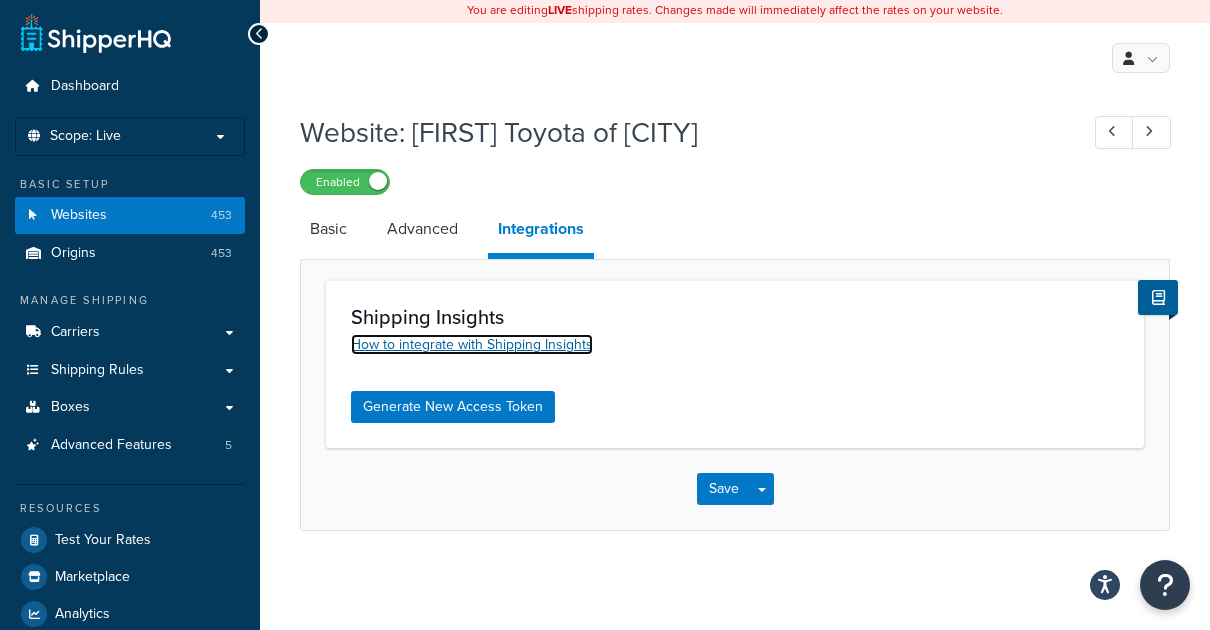 click on "How to integrate with Shipping Insights" at bounding box center (472, 344) 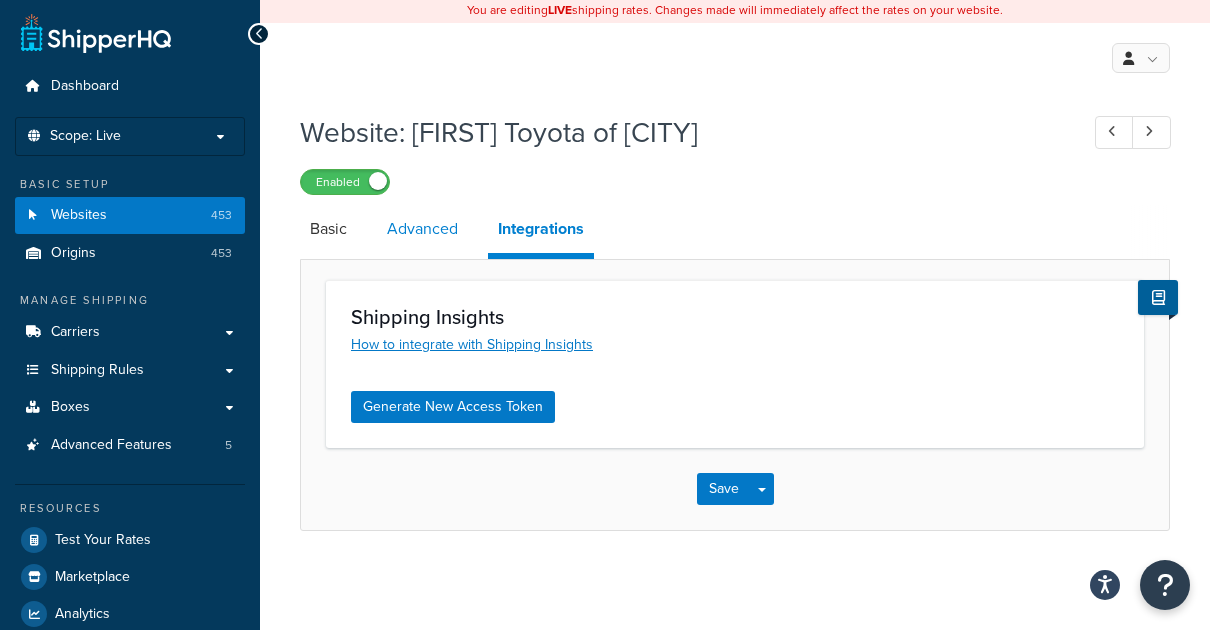 click on "Advanced" at bounding box center [422, 229] 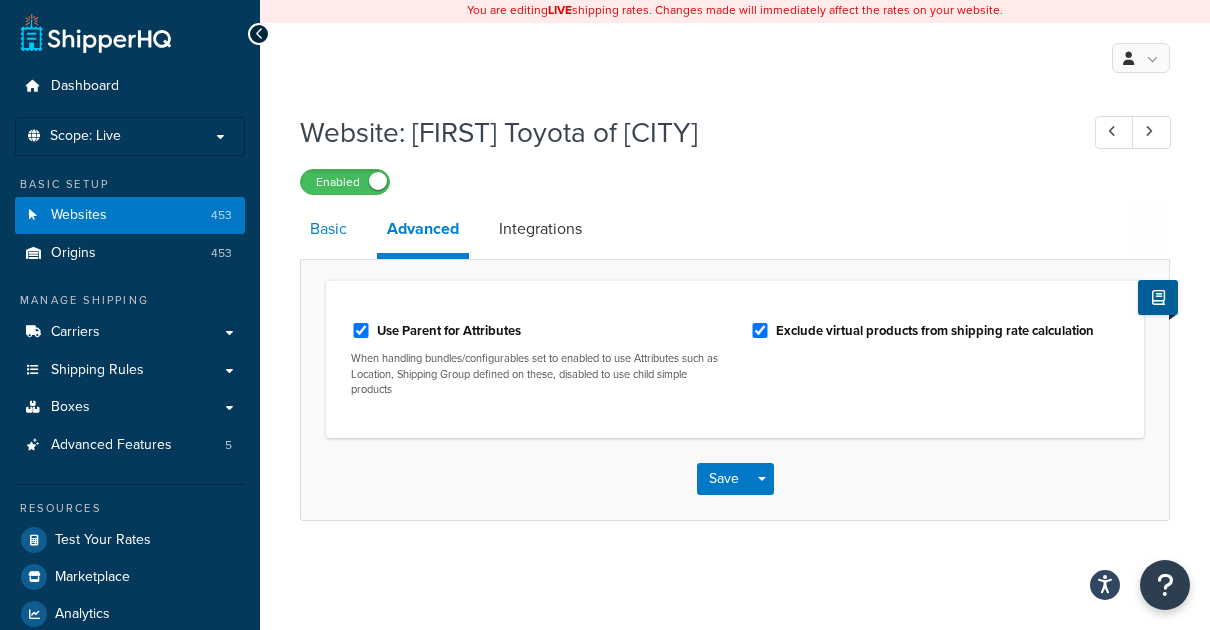 click on "Basic" at bounding box center (328, 229) 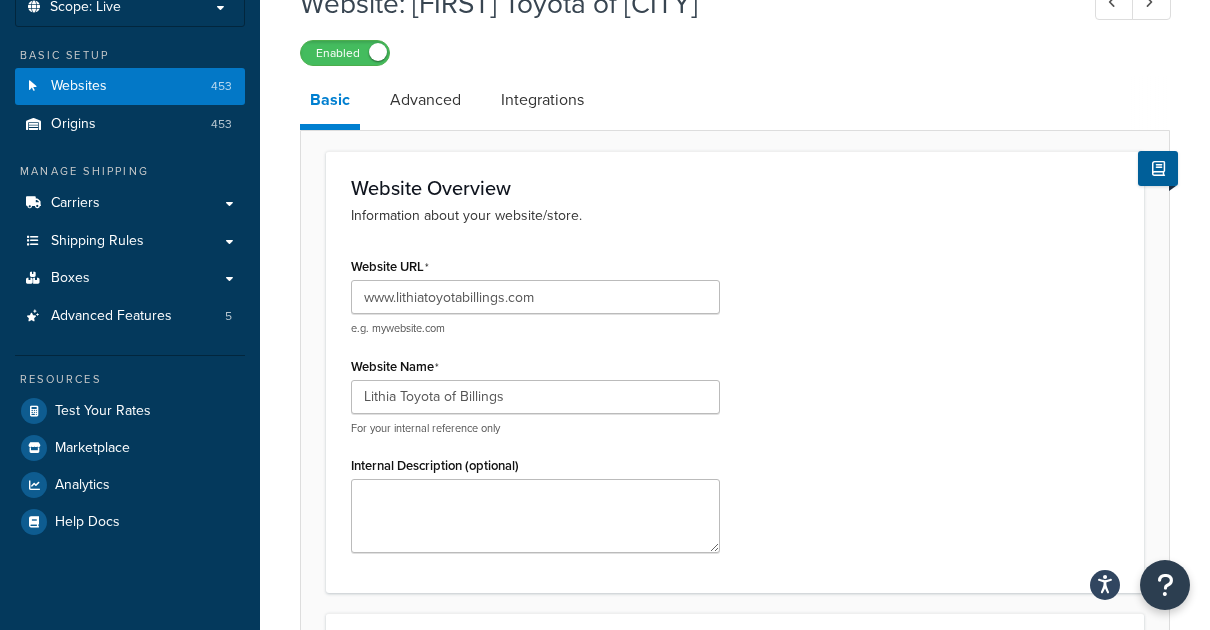 scroll, scrollTop: 102, scrollLeft: 0, axis: vertical 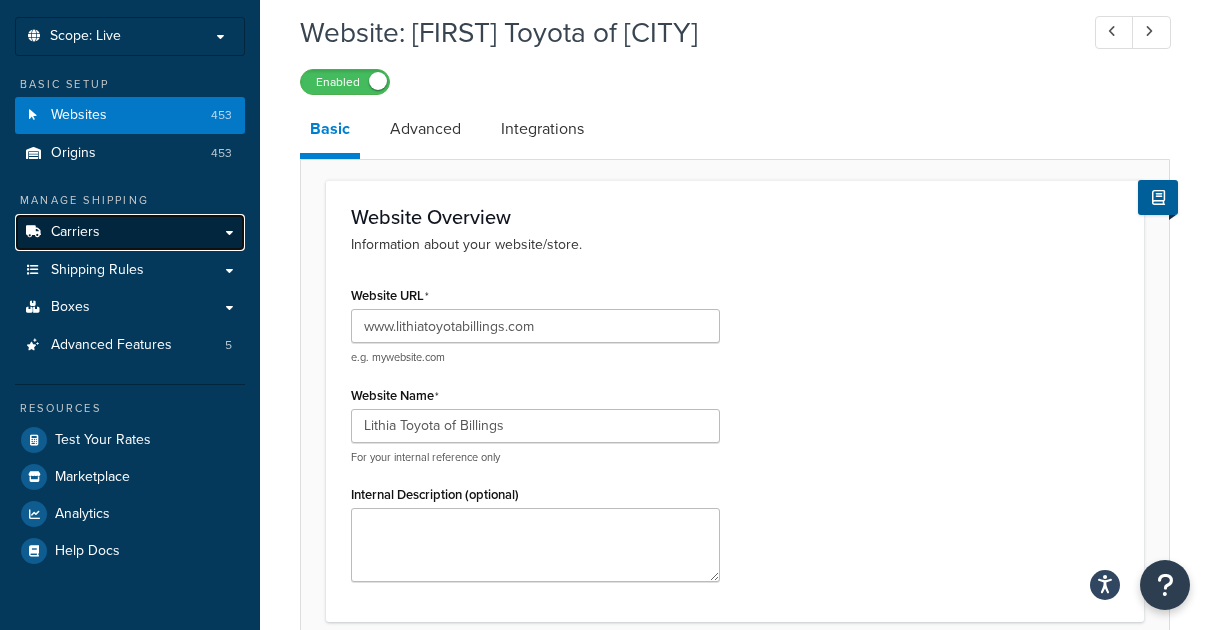 click on "Carriers" at bounding box center (75, 232) 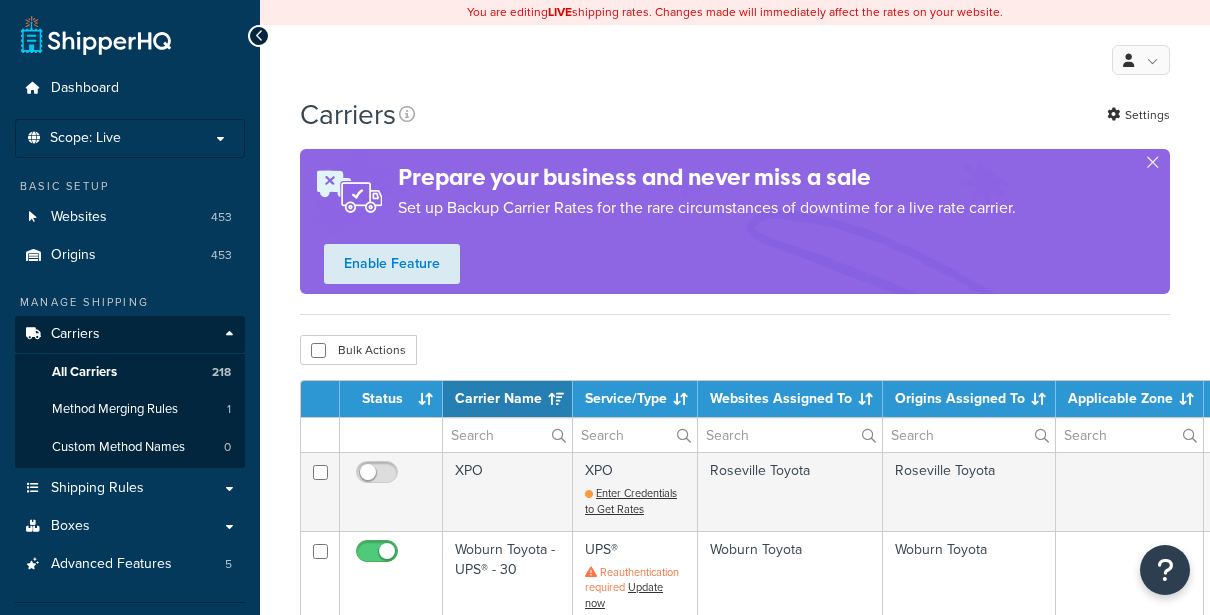 select on "15" 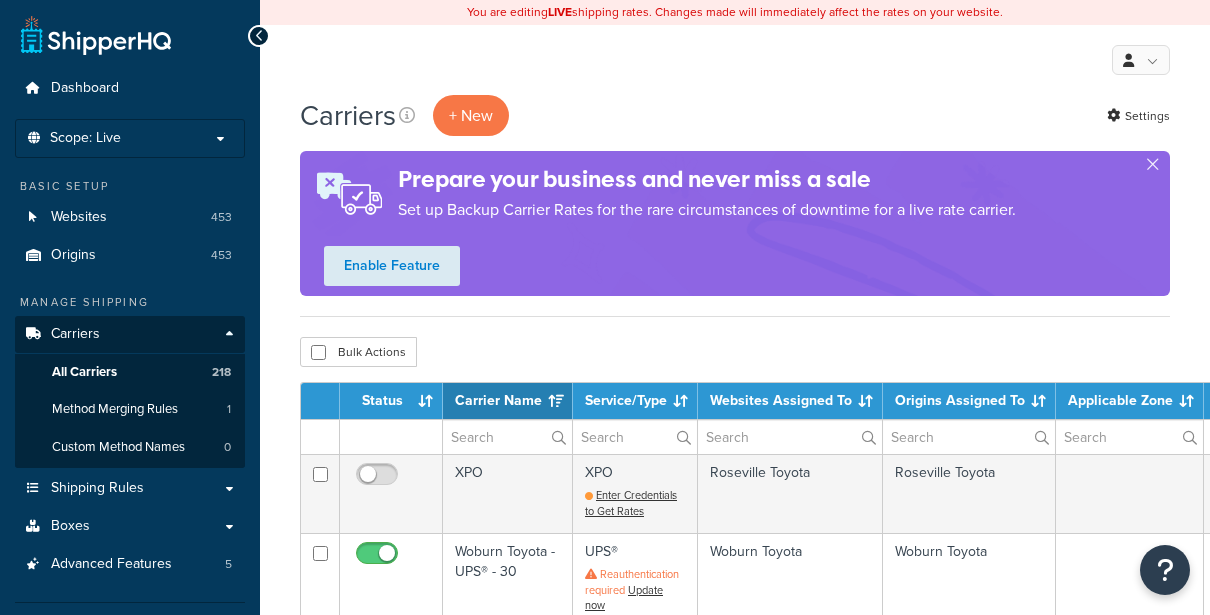 scroll, scrollTop: 0, scrollLeft: 0, axis: both 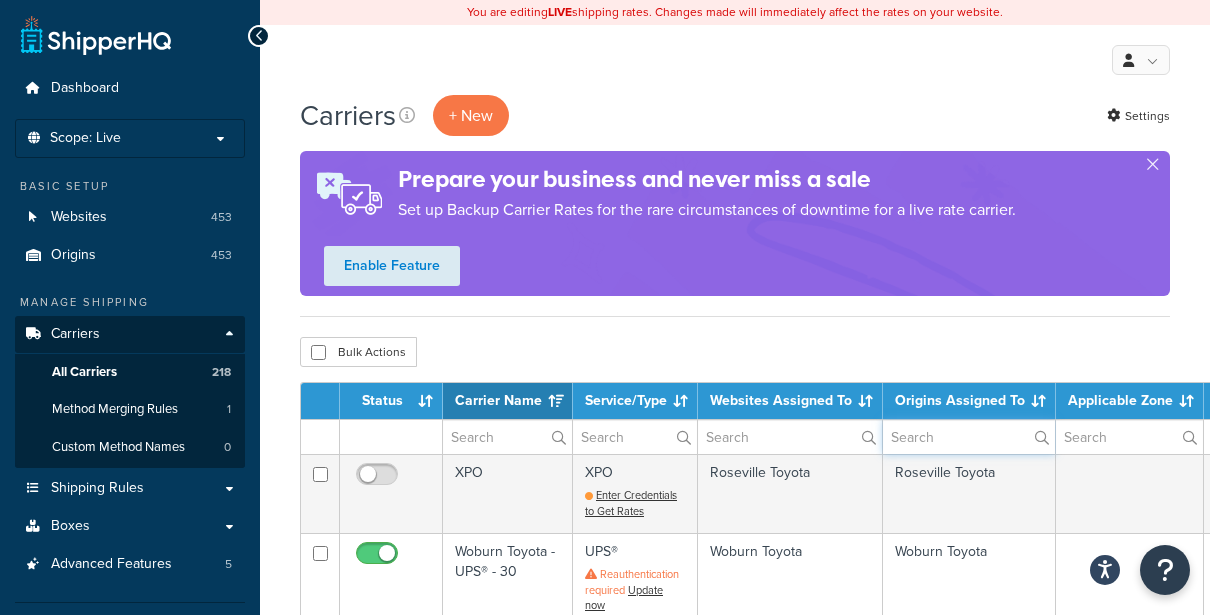 click at bounding box center (969, 437) 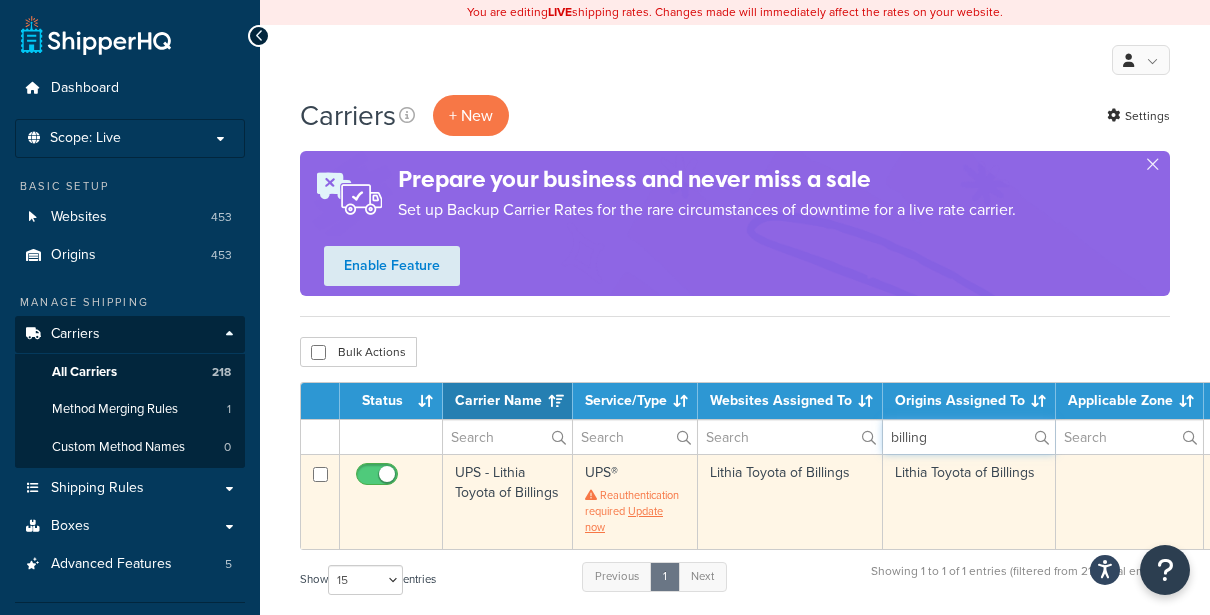type on "billing" 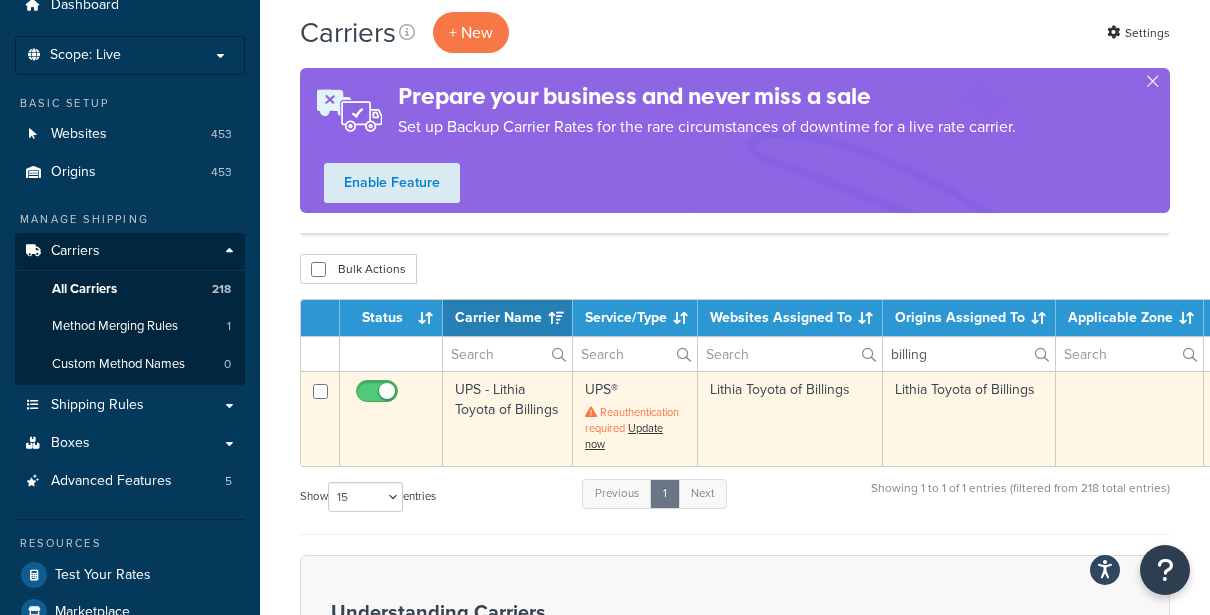 scroll, scrollTop: 200, scrollLeft: 0, axis: vertical 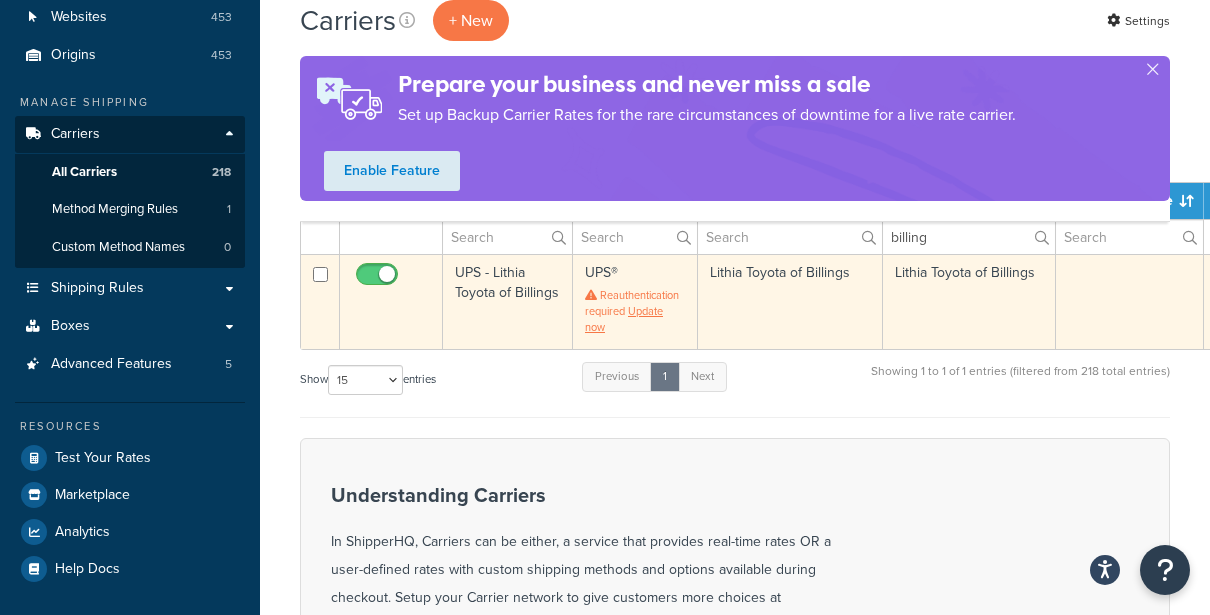 click on "Update now" at bounding box center (624, 319) 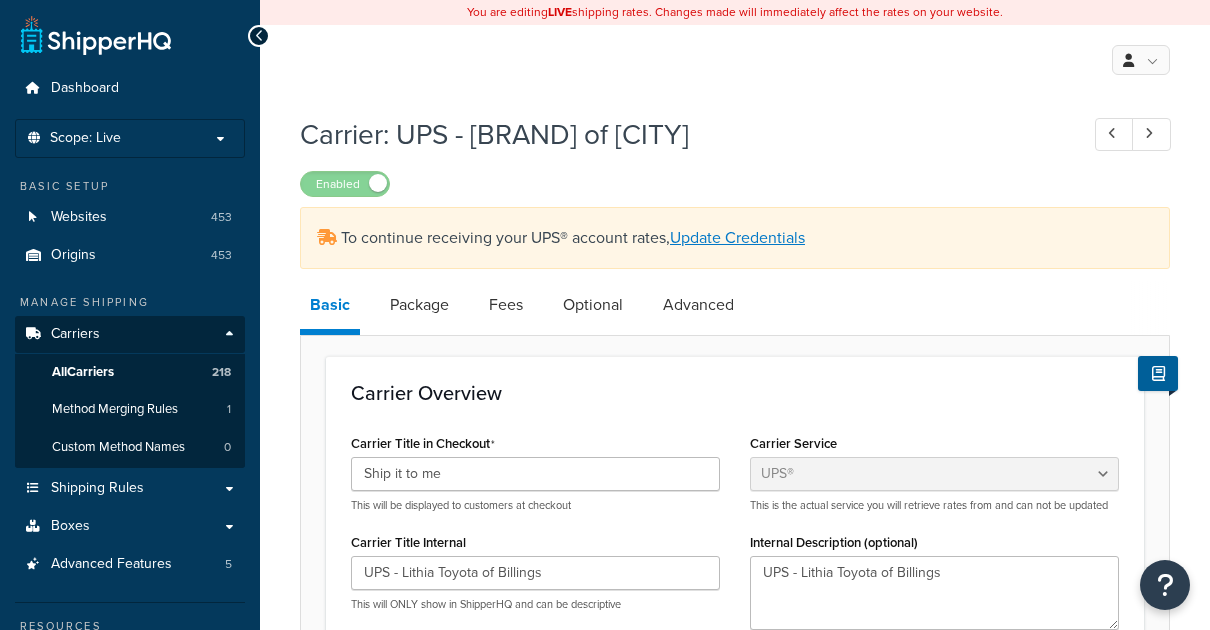 select on "ups" 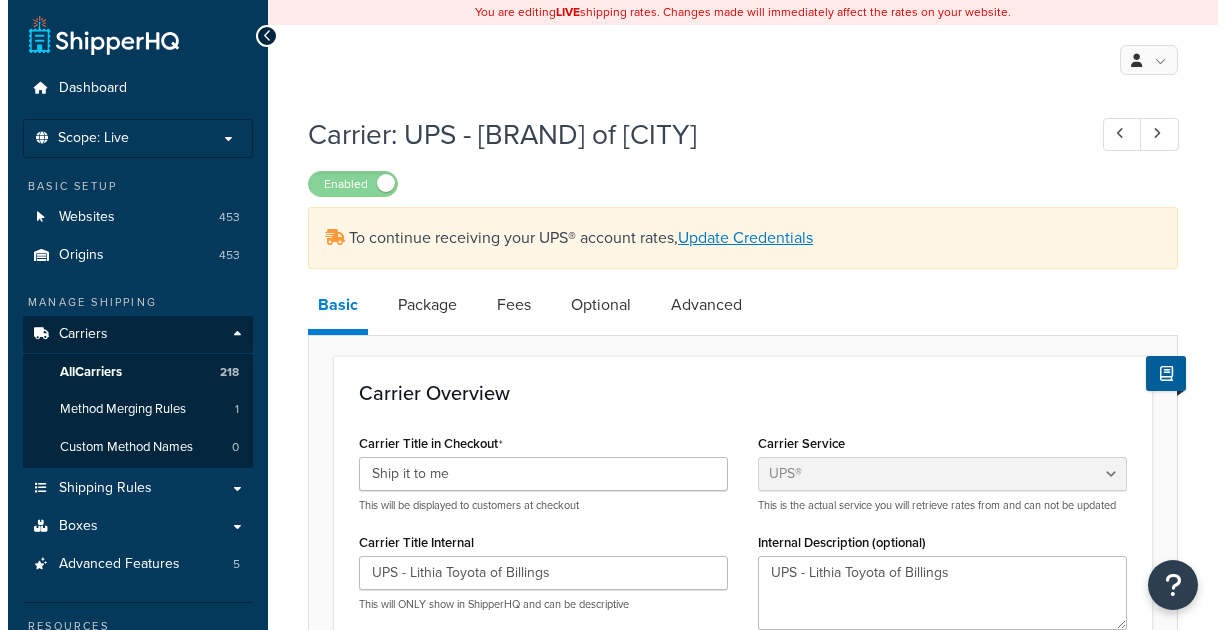 scroll, scrollTop: 0, scrollLeft: 0, axis: both 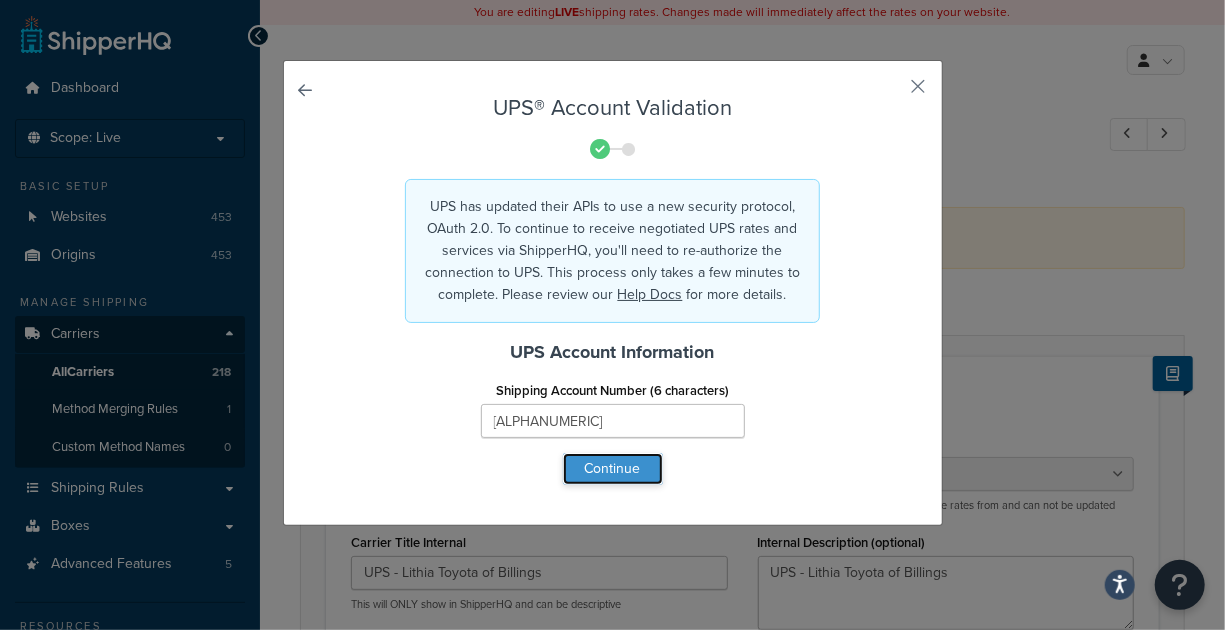 click on "Continue" at bounding box center (613, 469) 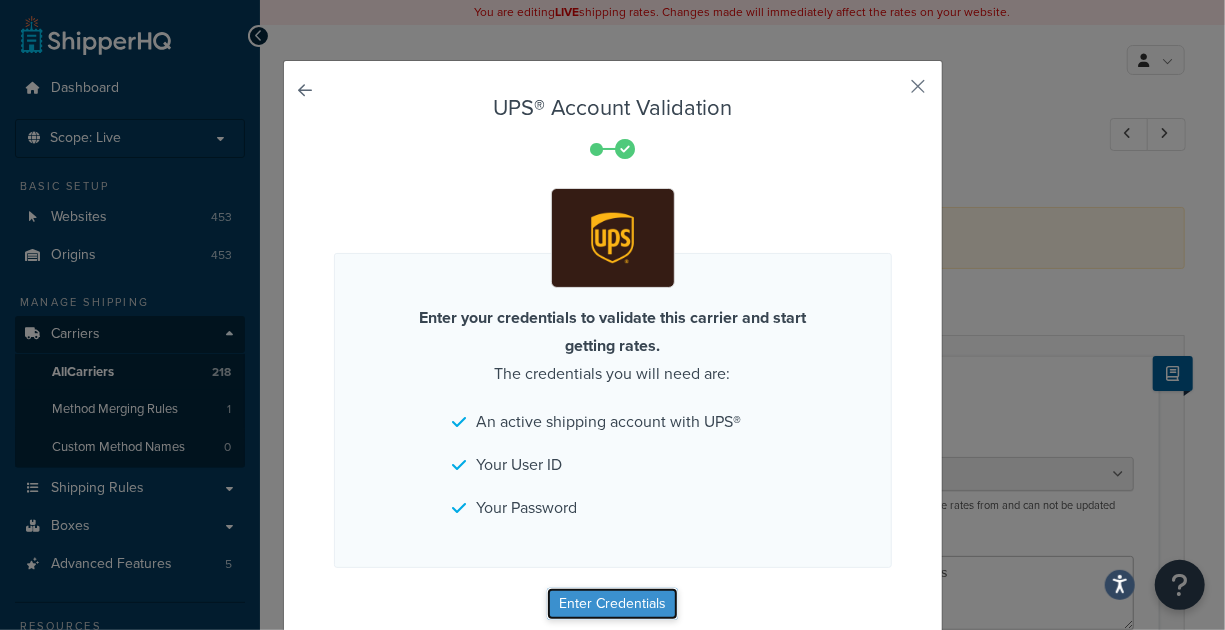 click on "Enter Credentials" at bounding box center (612, 604) 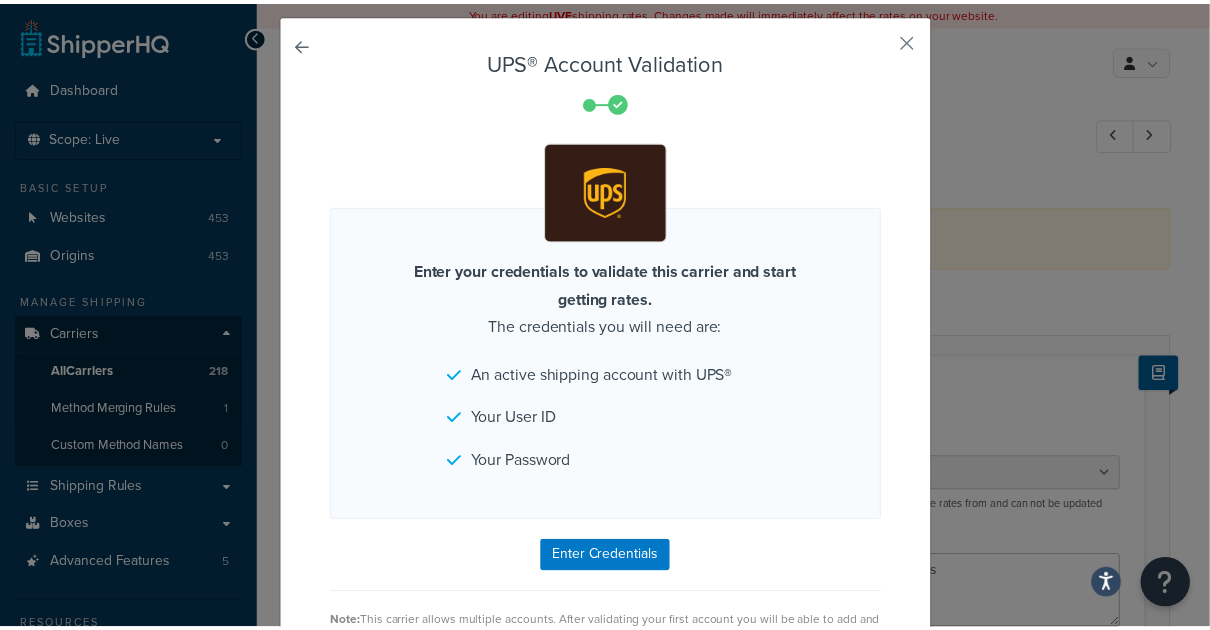 scroll, scrollTop: 0, scrollLeft: 0, axis: both 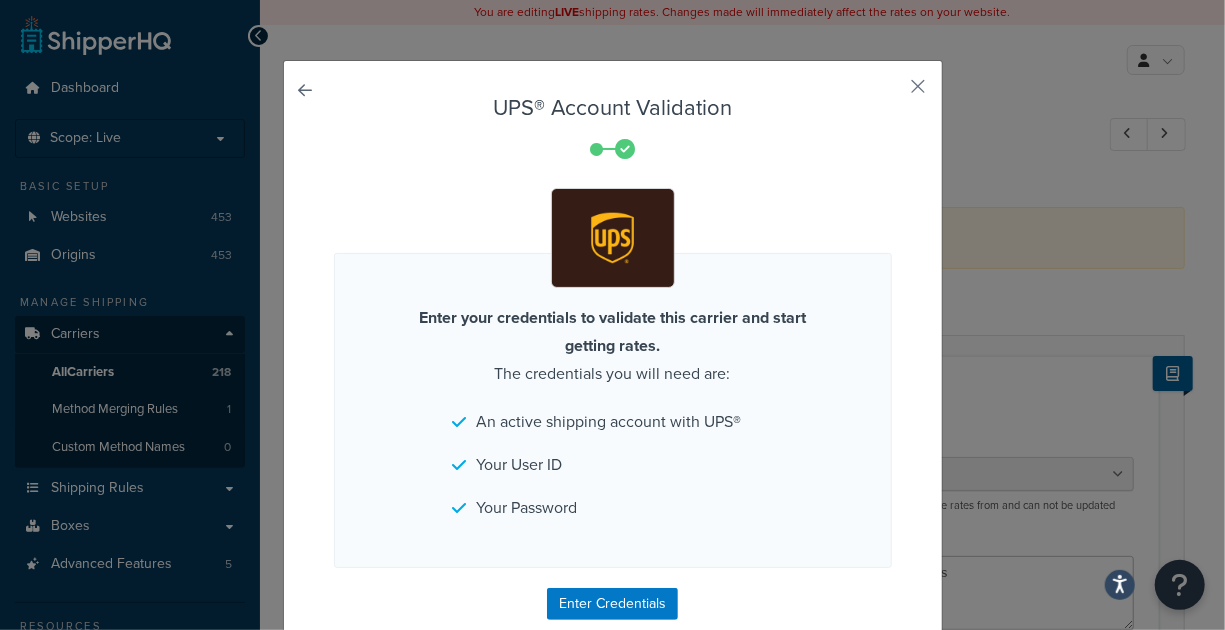 click on "UPS® Account Validation Enter your credentials to validate this carrier and start getting rates. The credentials you will need are: An active shipping account with UPS®
Your User ID
Your Password
Enter Credentials Note:  This carrier allows multiple accounts. After validating your first account you will be able to add and validate additional accounts." at bounding box center [613, 397] 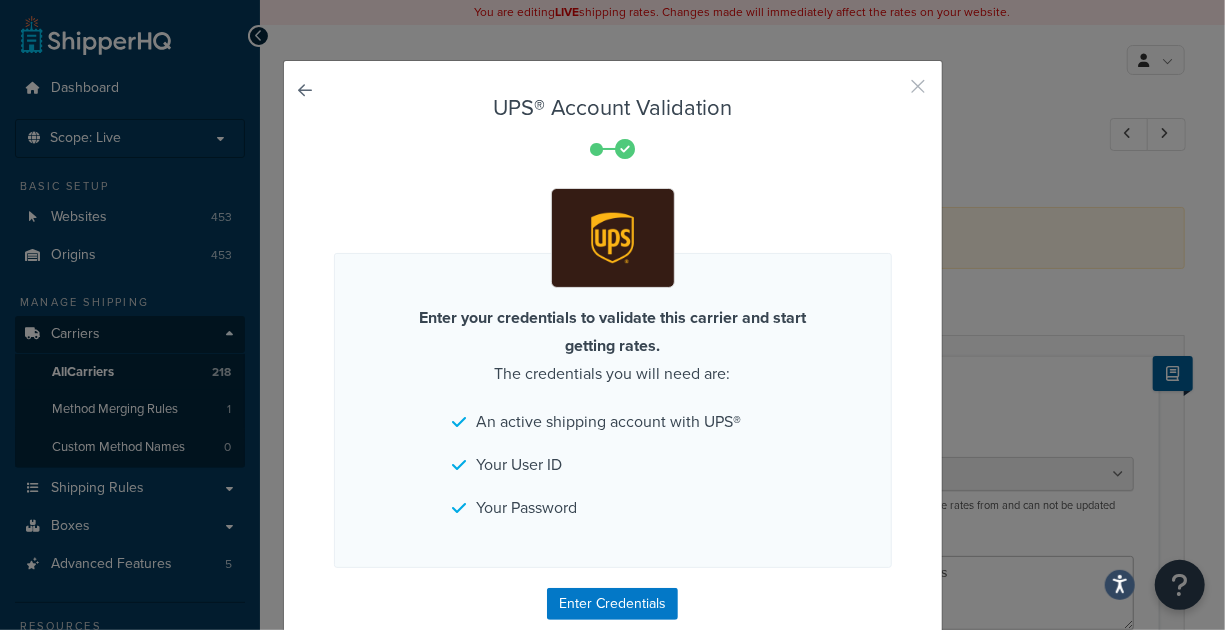 click at bounding box center [889, 93] 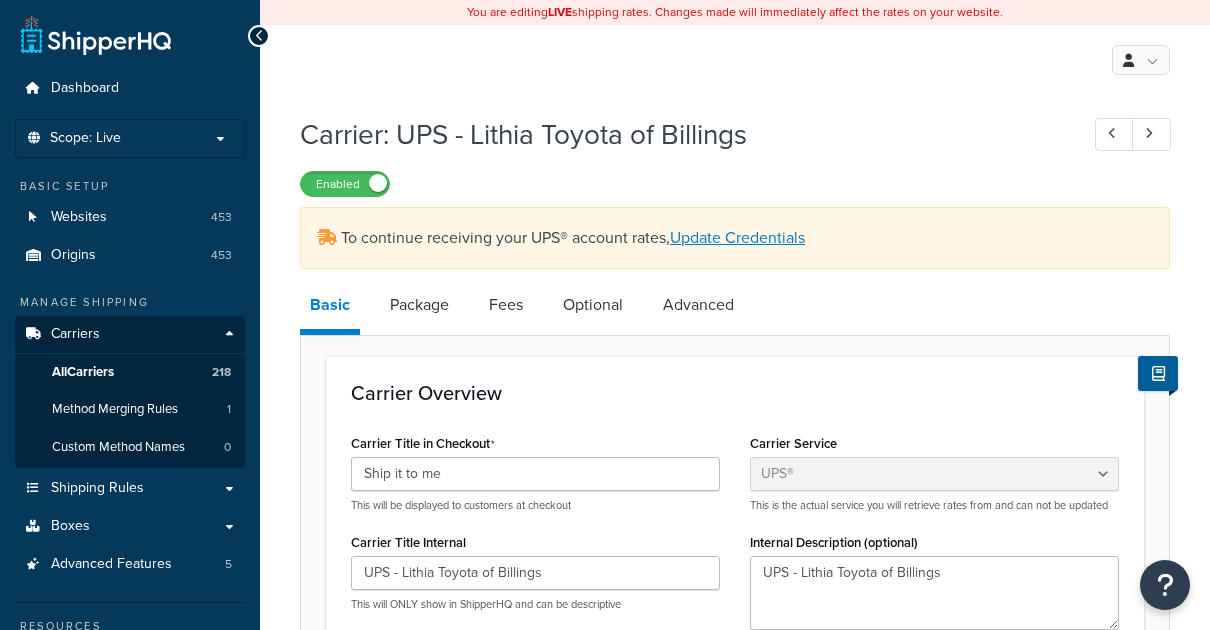 select on "ups" 